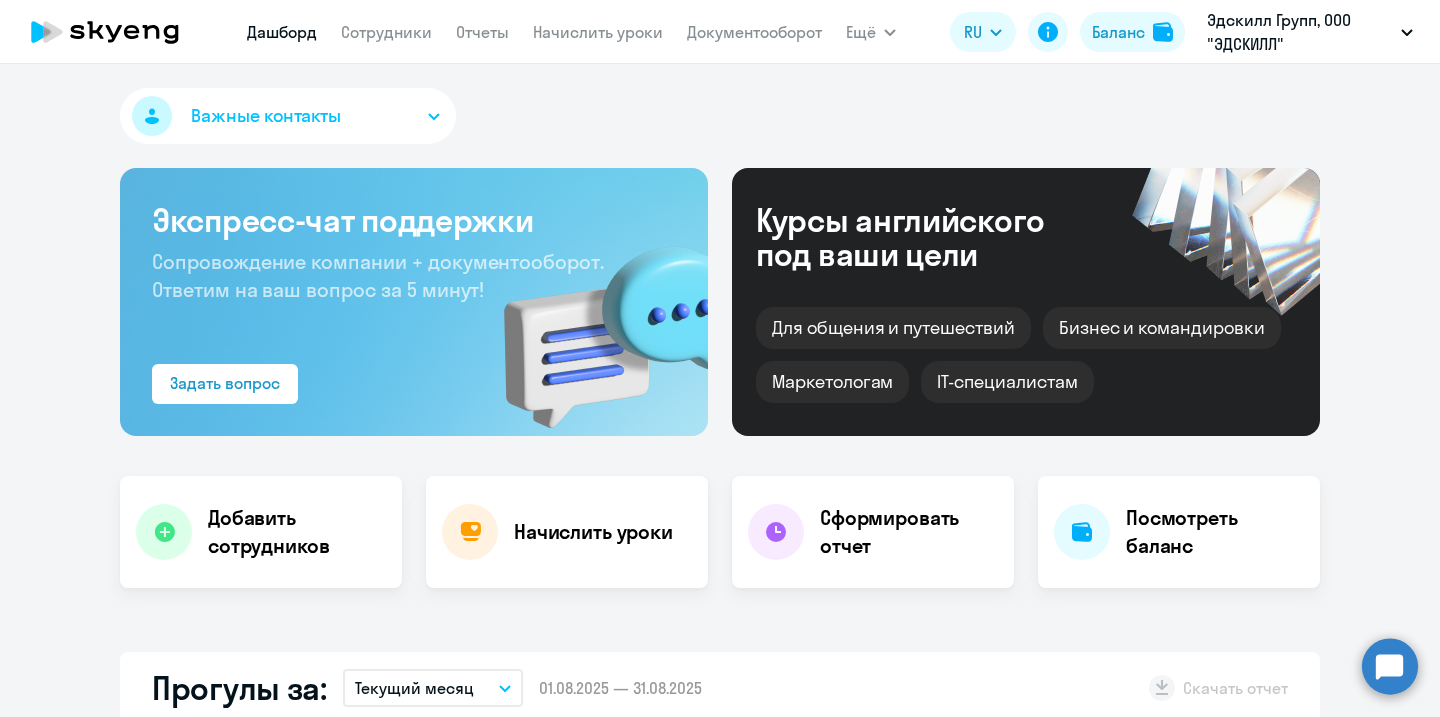 scroll, scrollTop: 0, scrollLeft: 0, axis: both 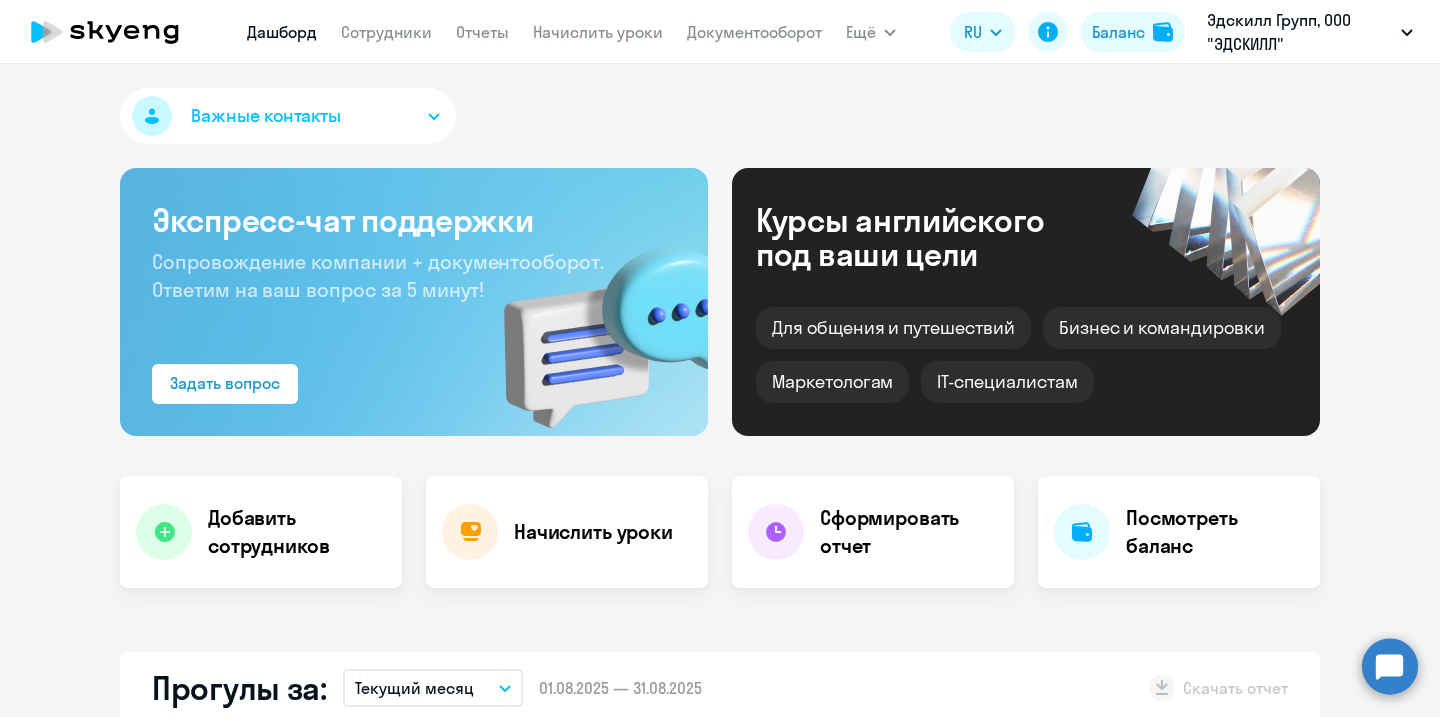 select on "30" 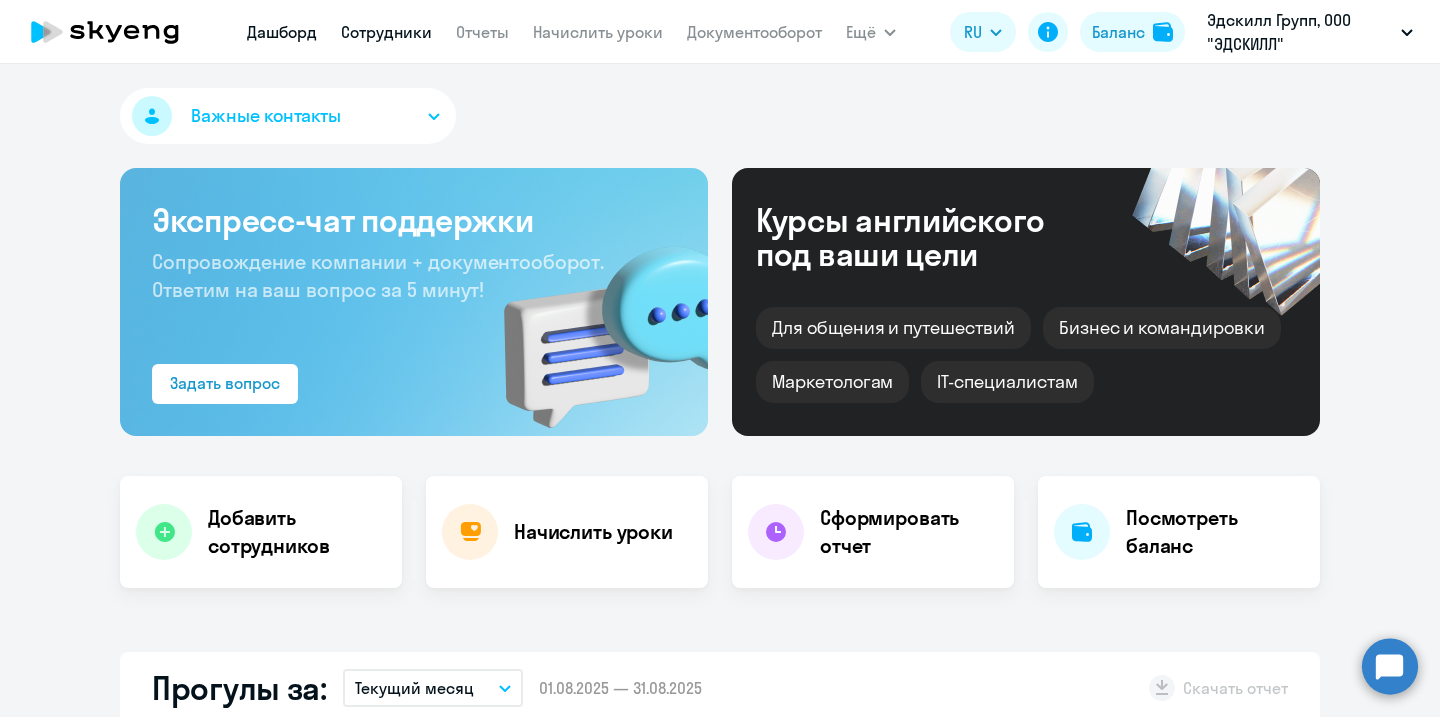 click on "Сотрудники" at bounding box center [386, 32] 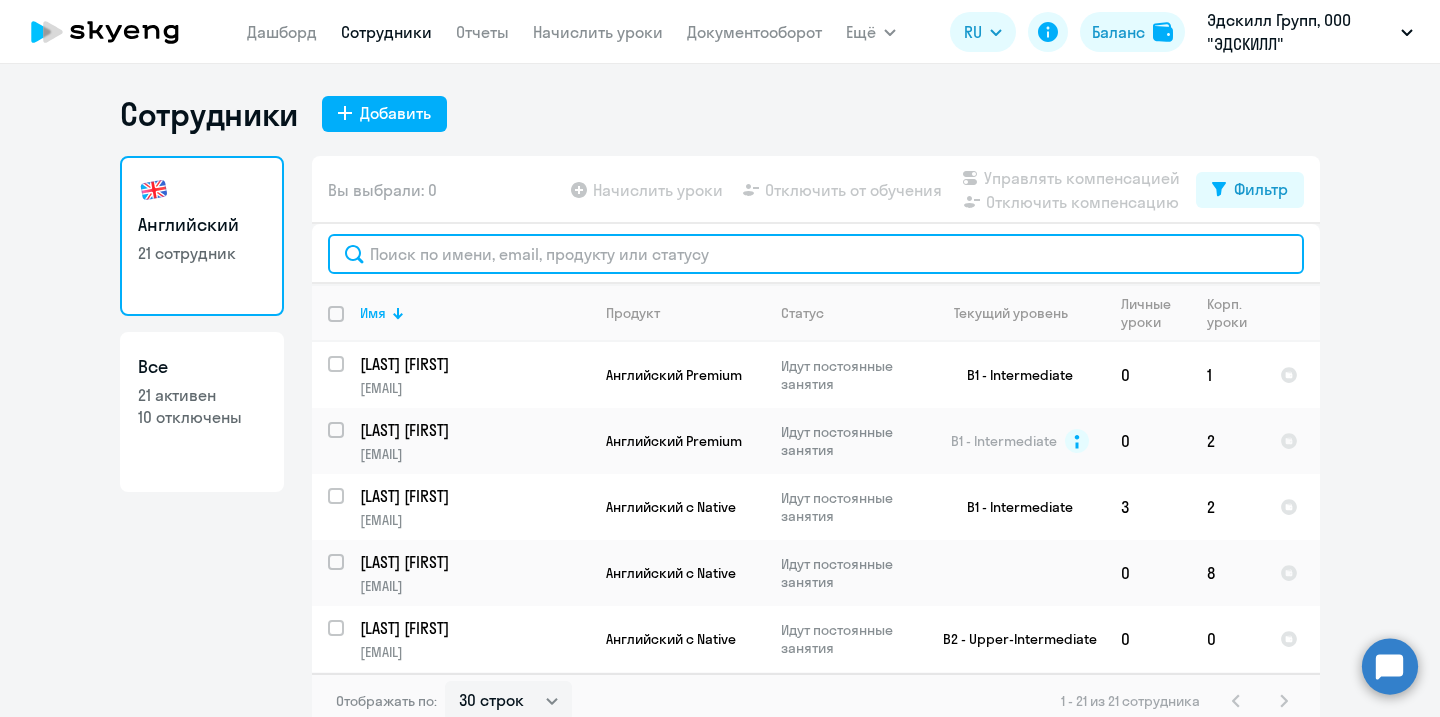 click 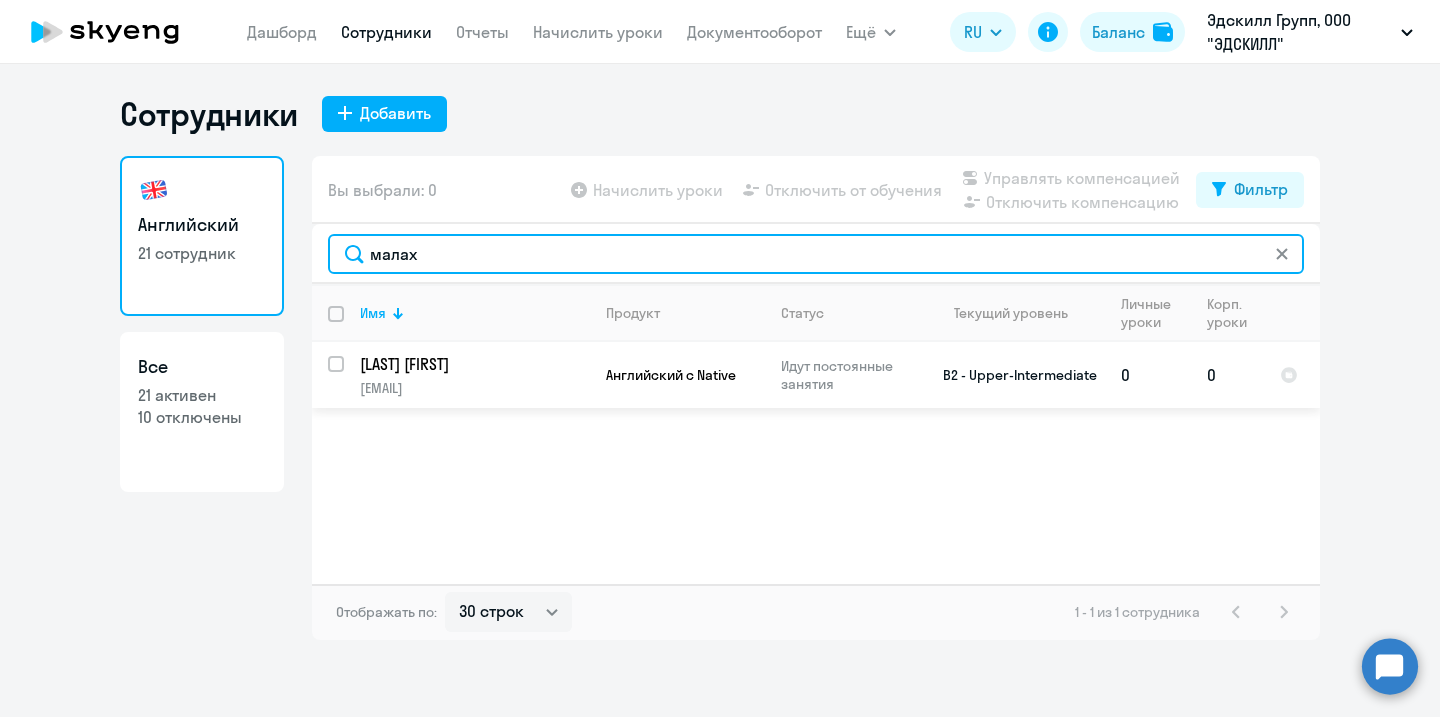 type on "малах" 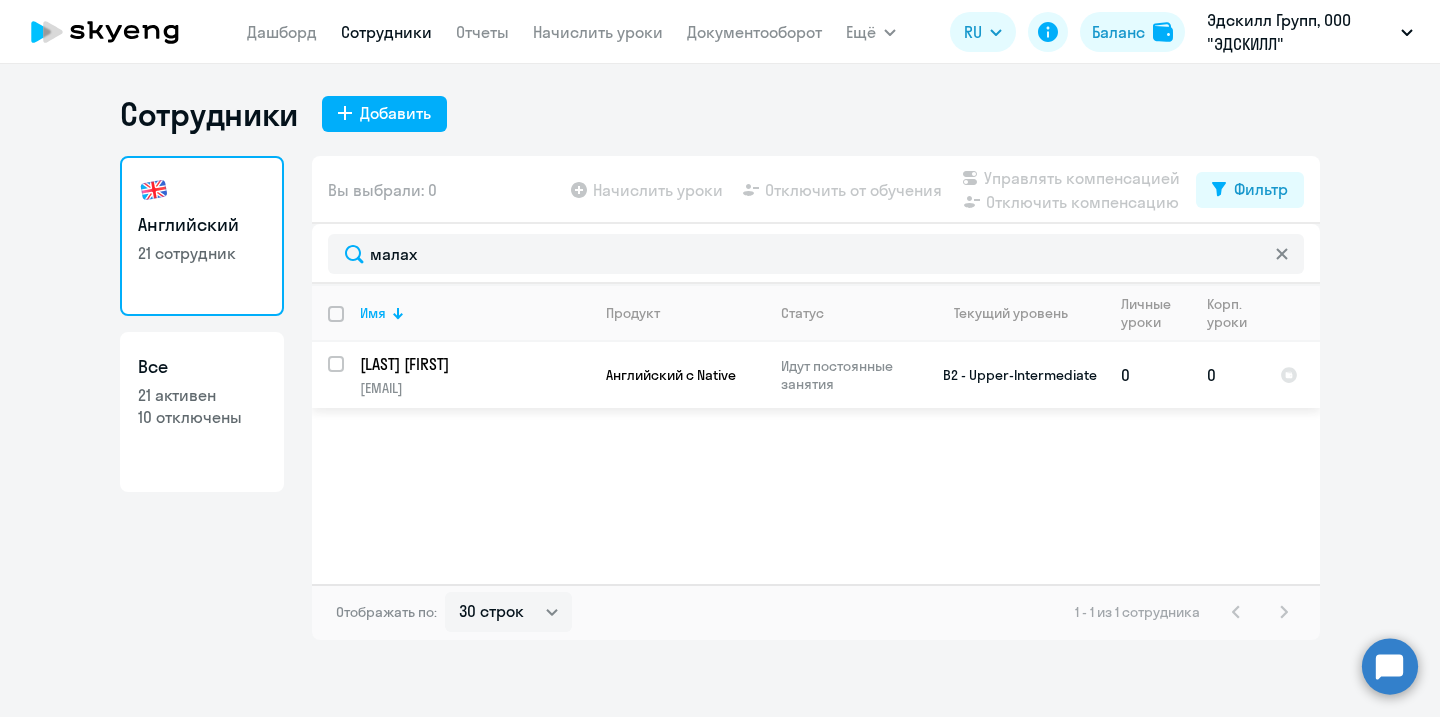 click at bounding box center [348, 376] 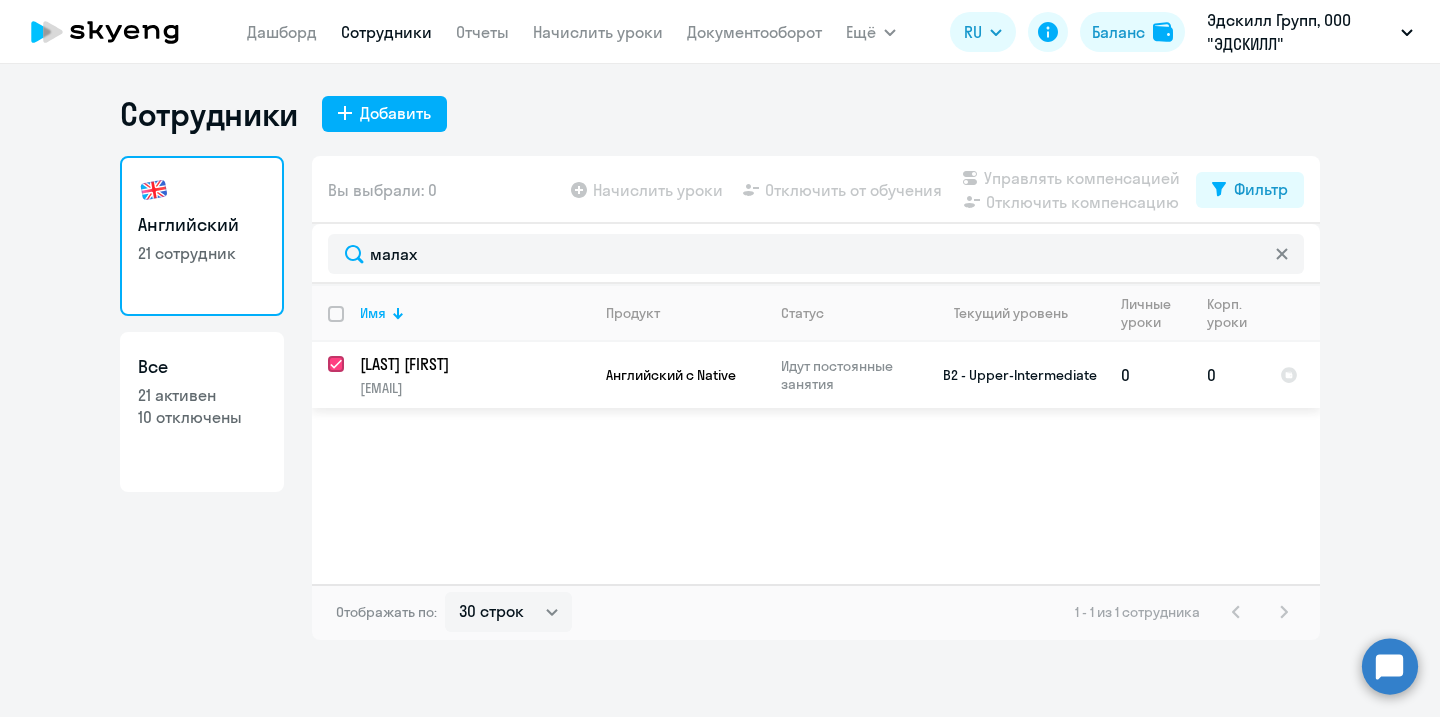 checkbox on "true" 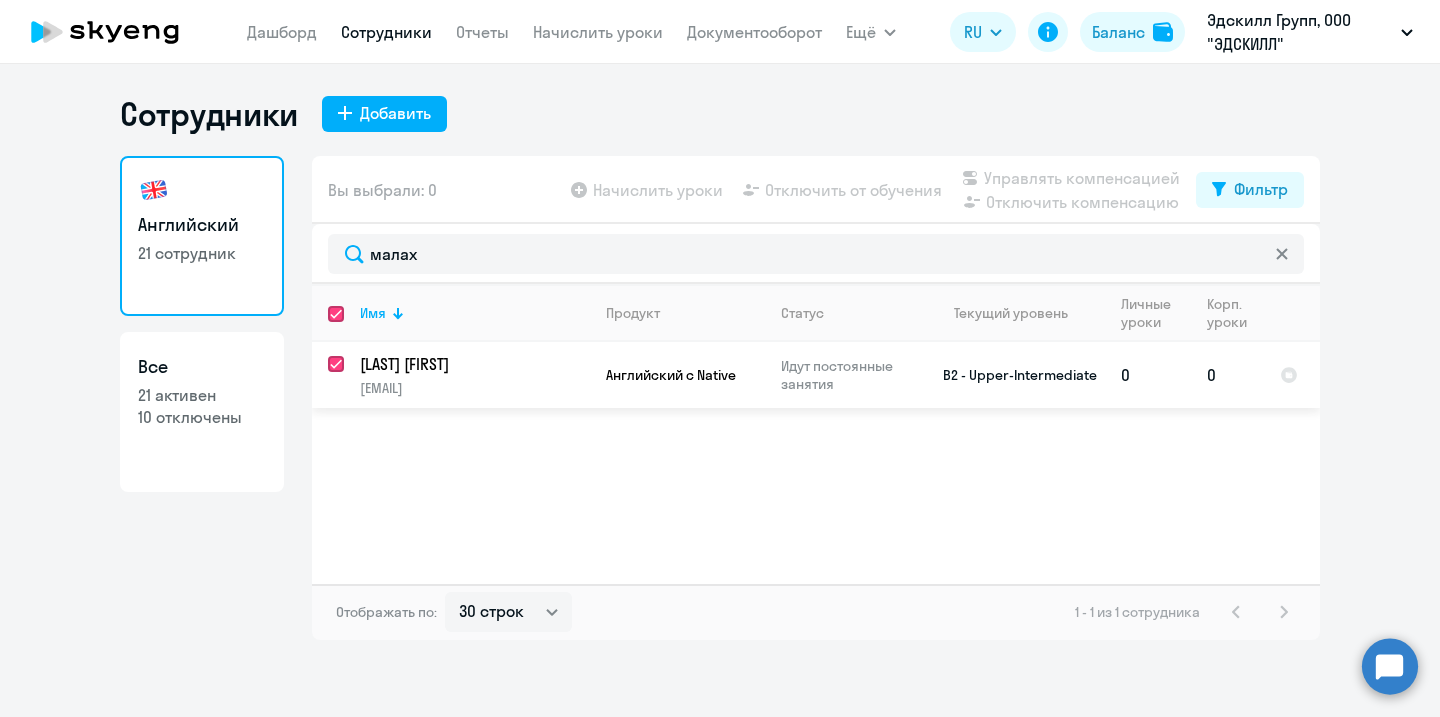 checkbox on "true" 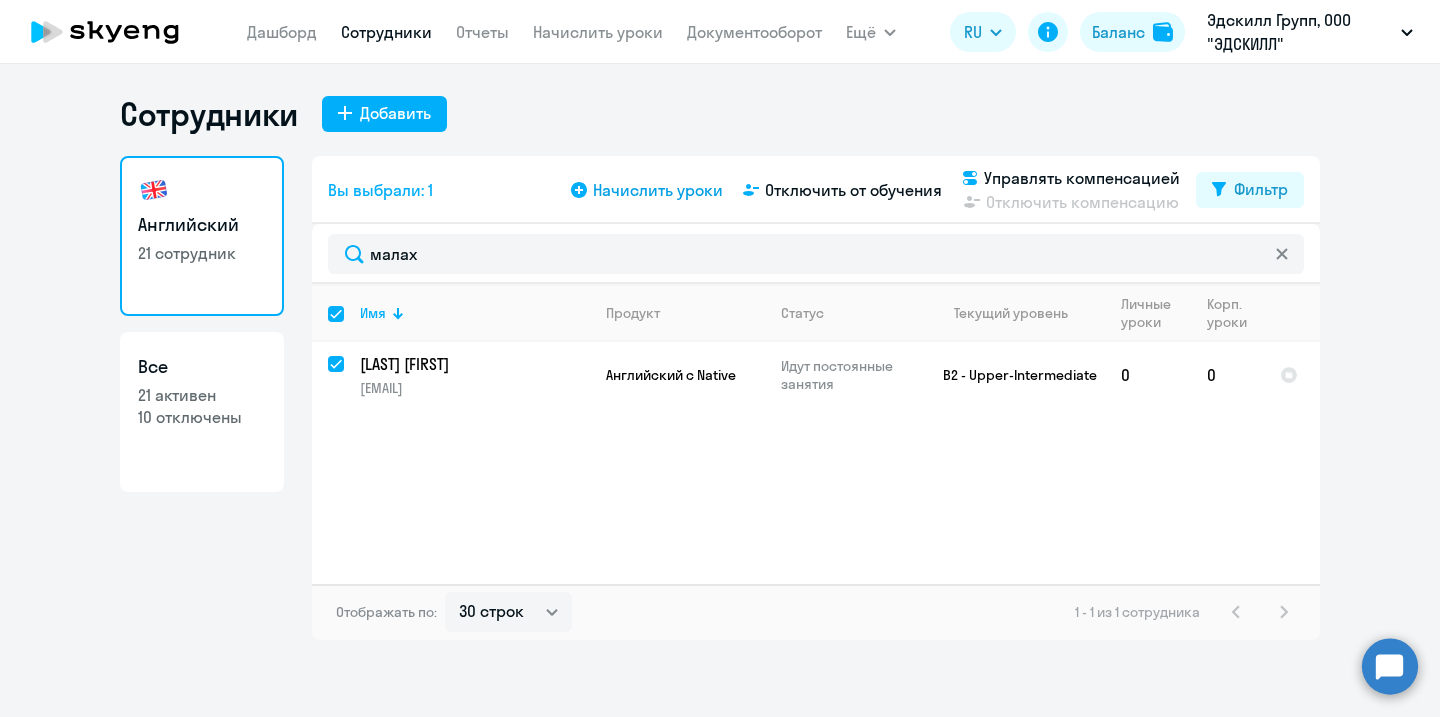 click on "Начислить уроки" 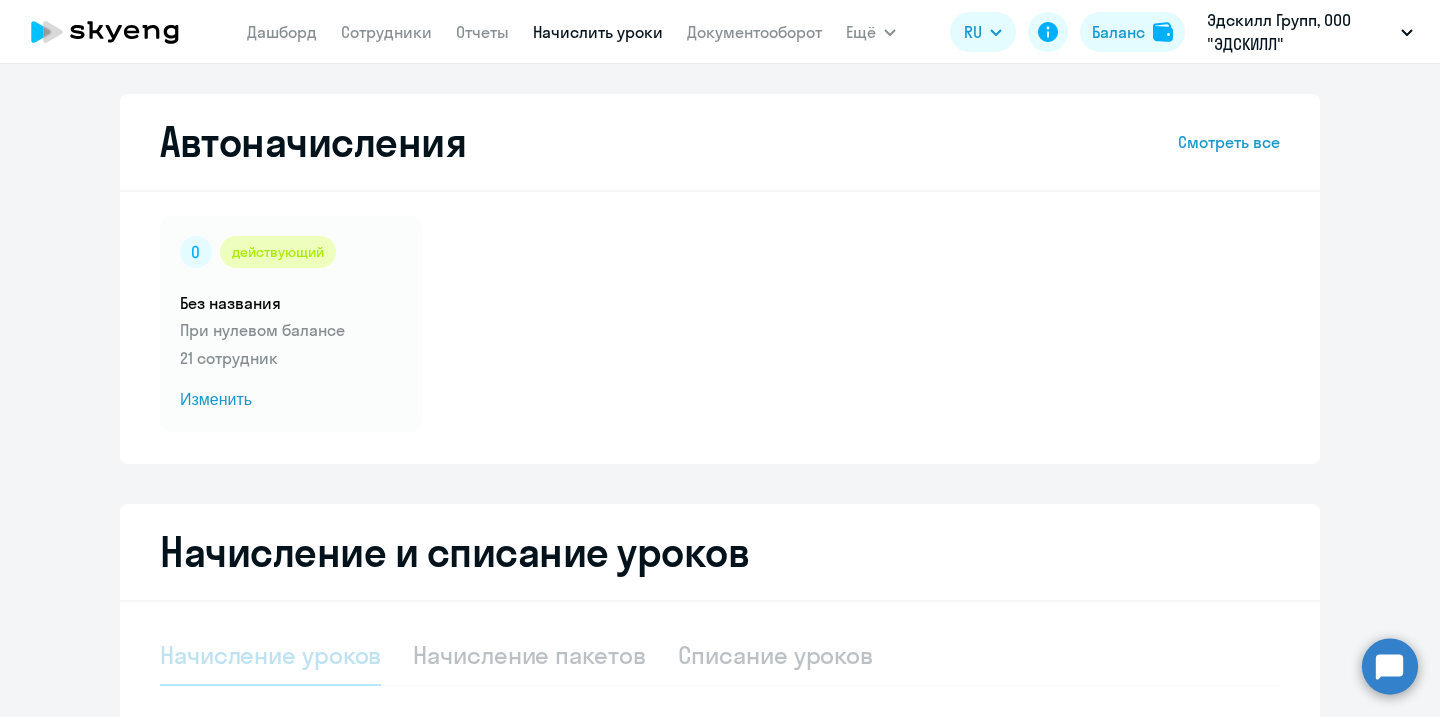 select on "10" 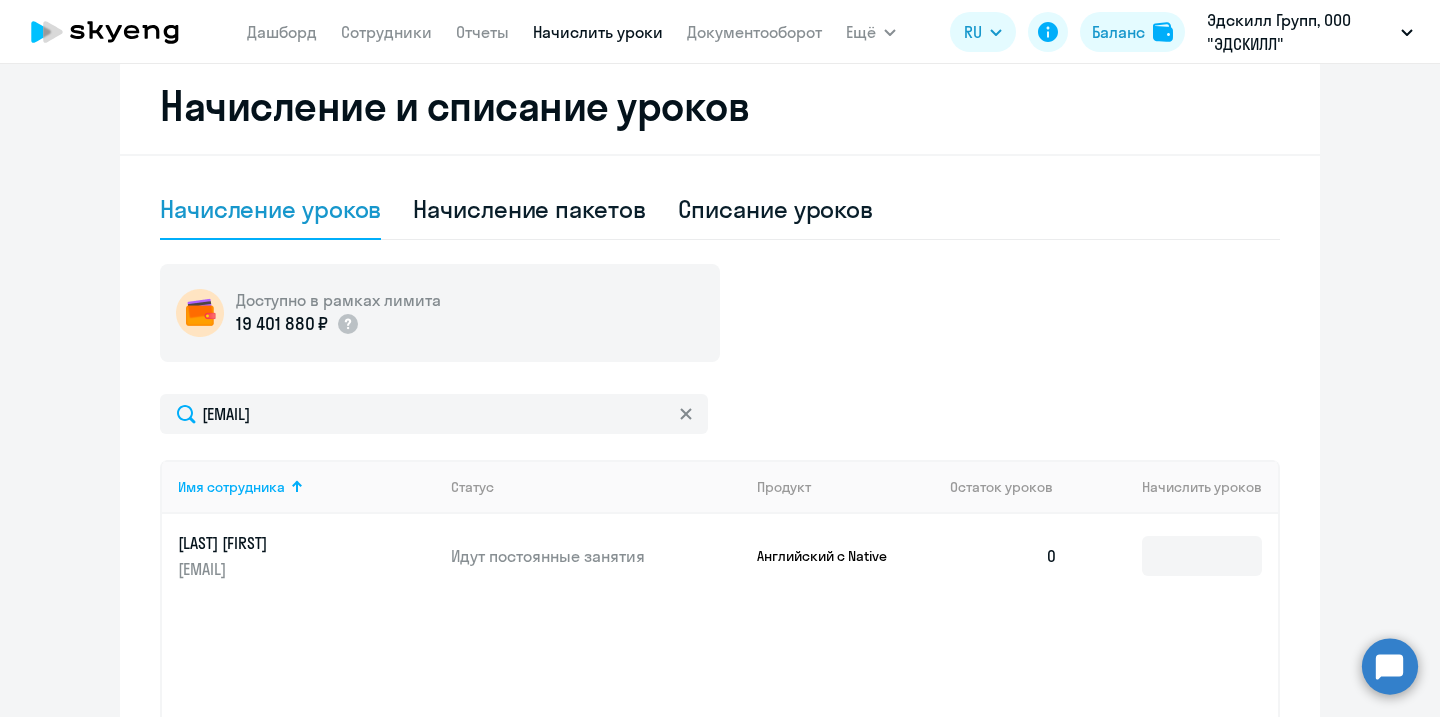 scroll, scrollTop: 465, scrollLeft: 0, axis: vertical 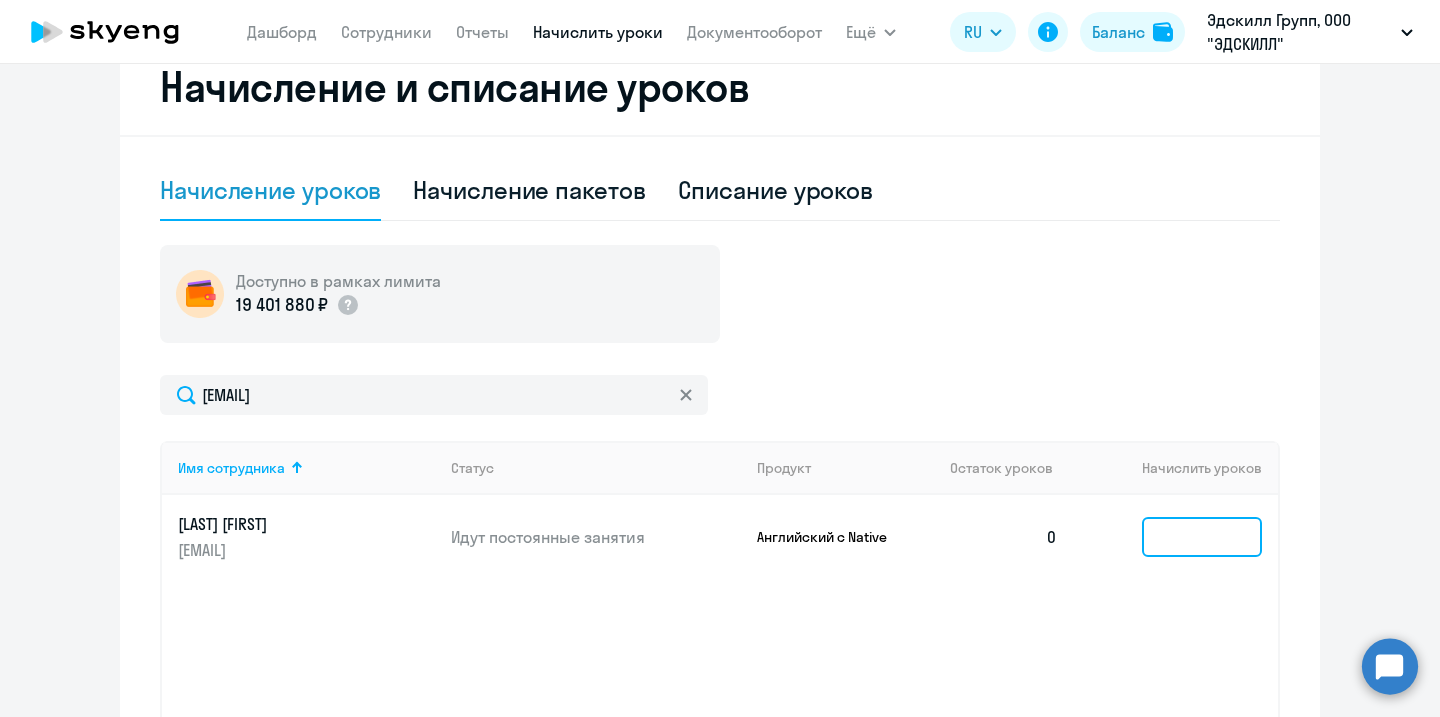 click 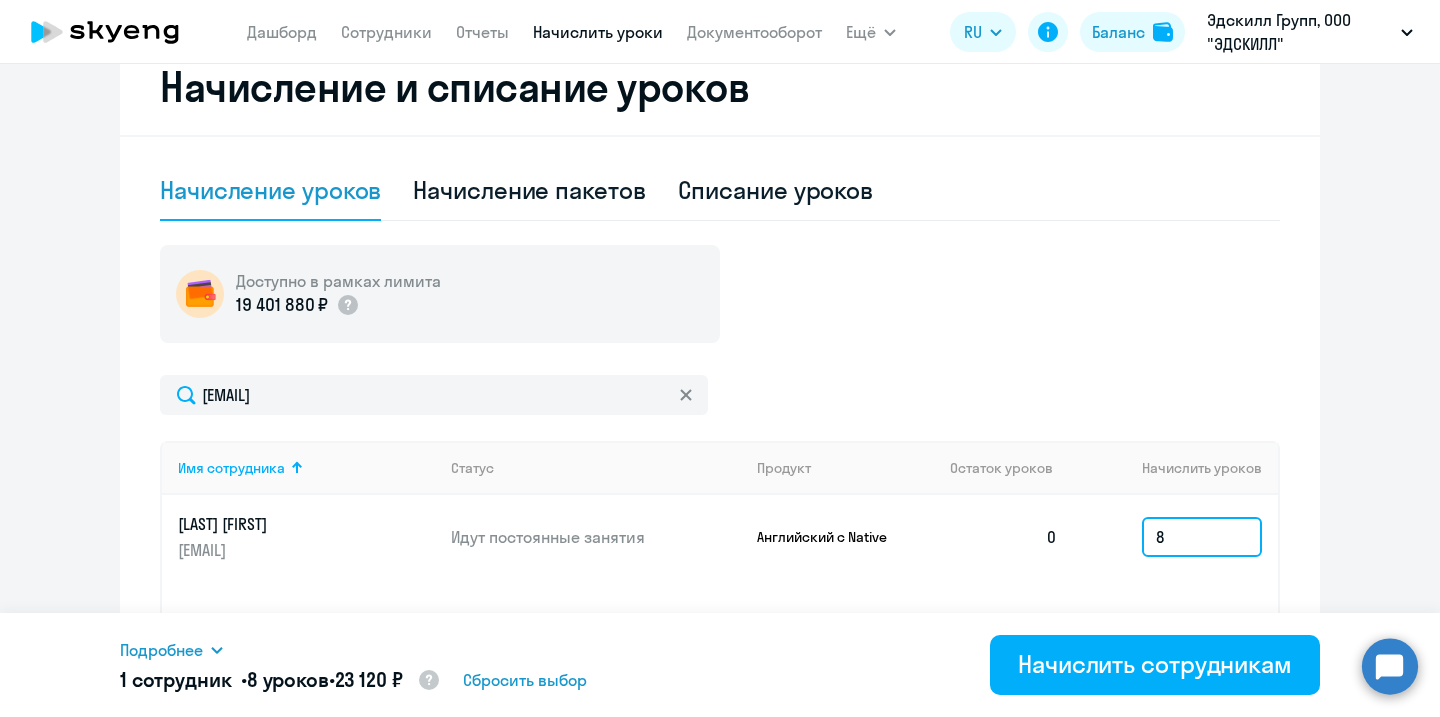 type on "8" 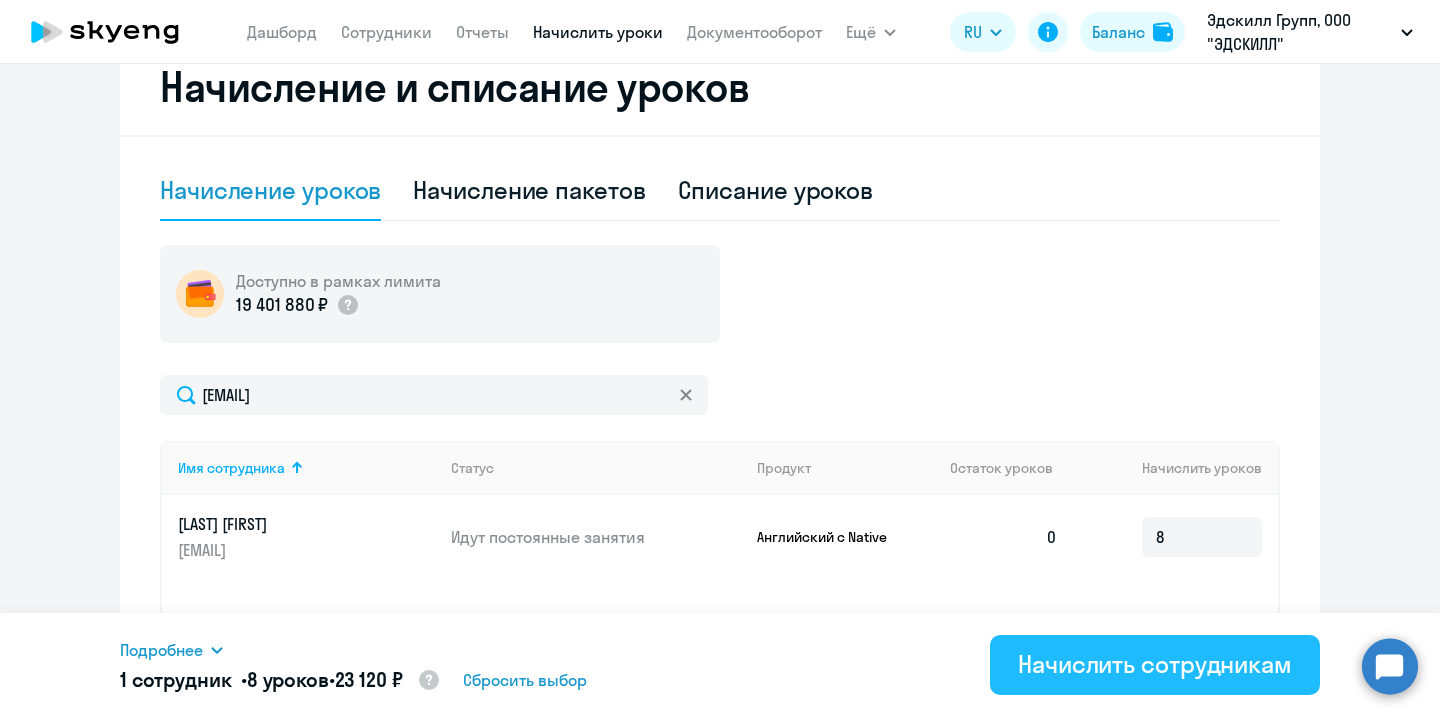 click on "Начислить сотрудникам" at bounding box center [1155, 665] 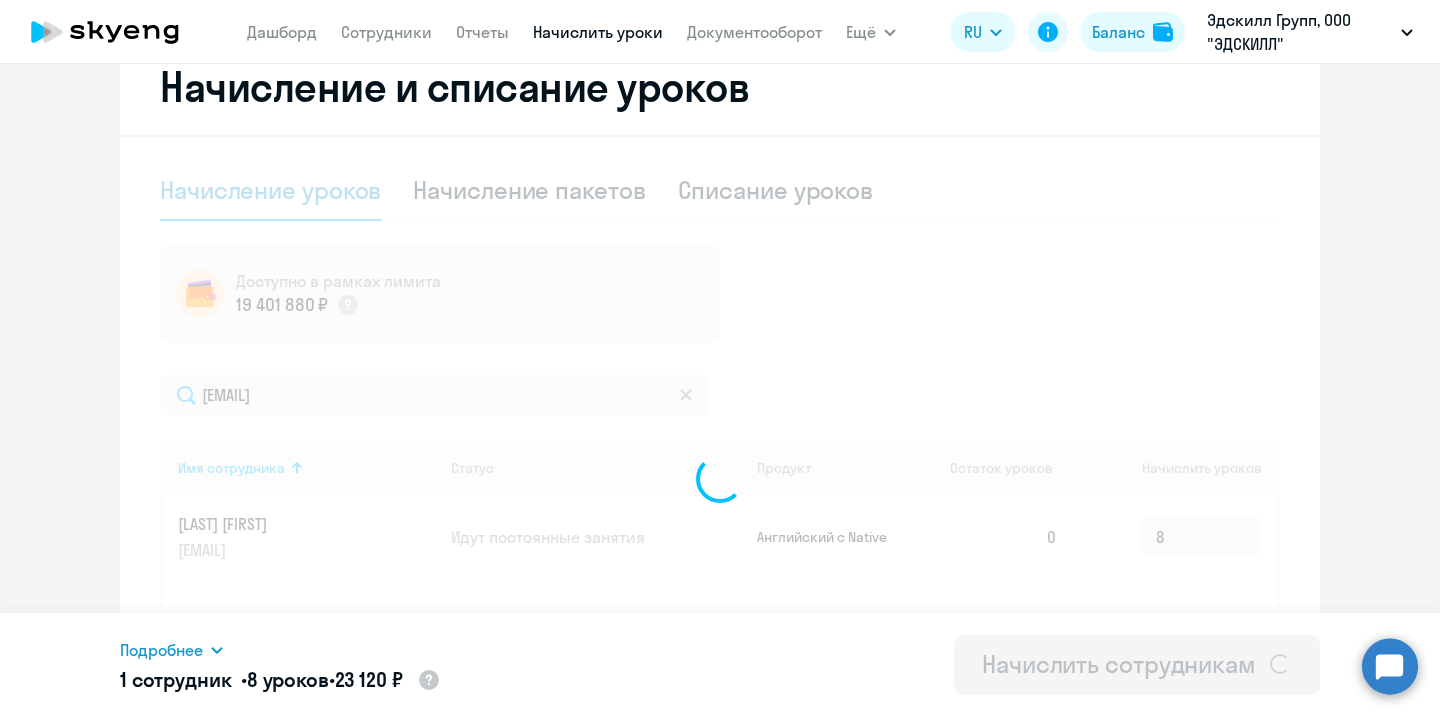 type 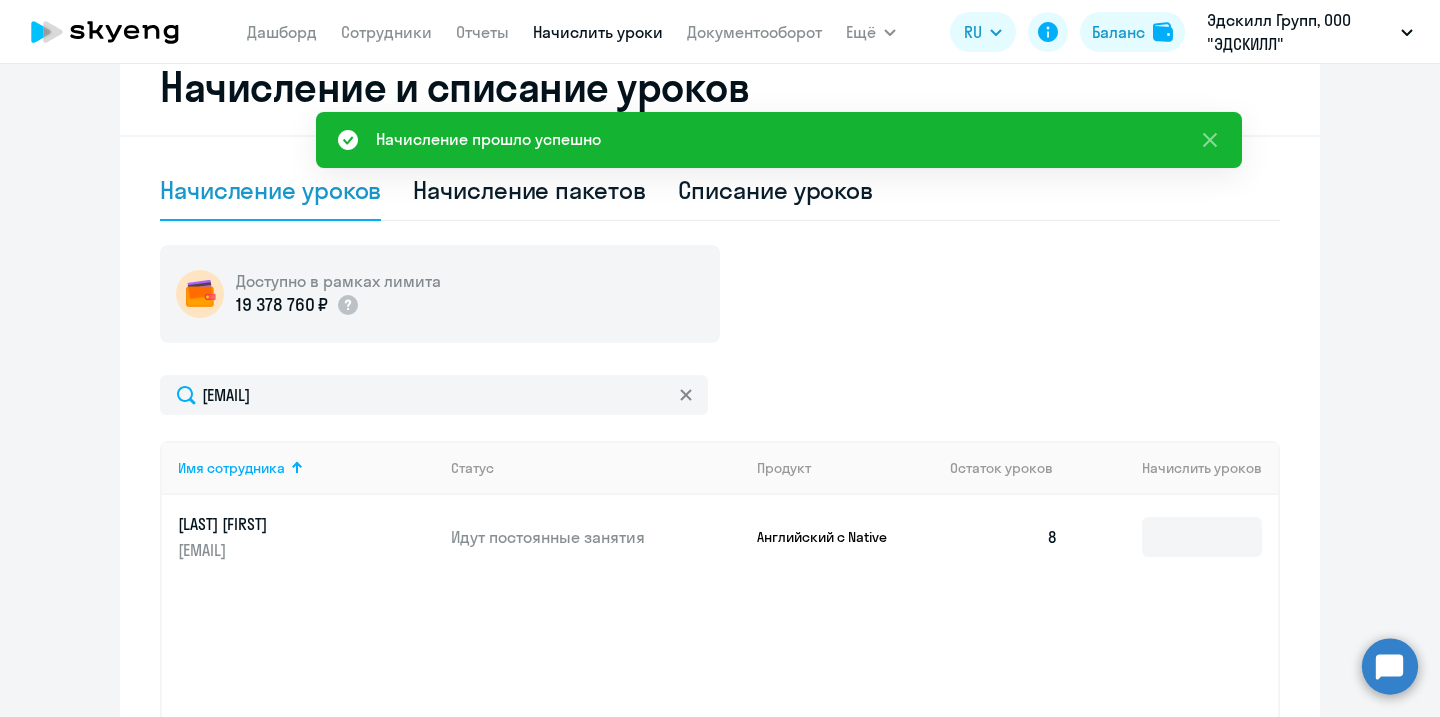 scroll, scrollTop: 0, scrollLeft: 0, axis: both 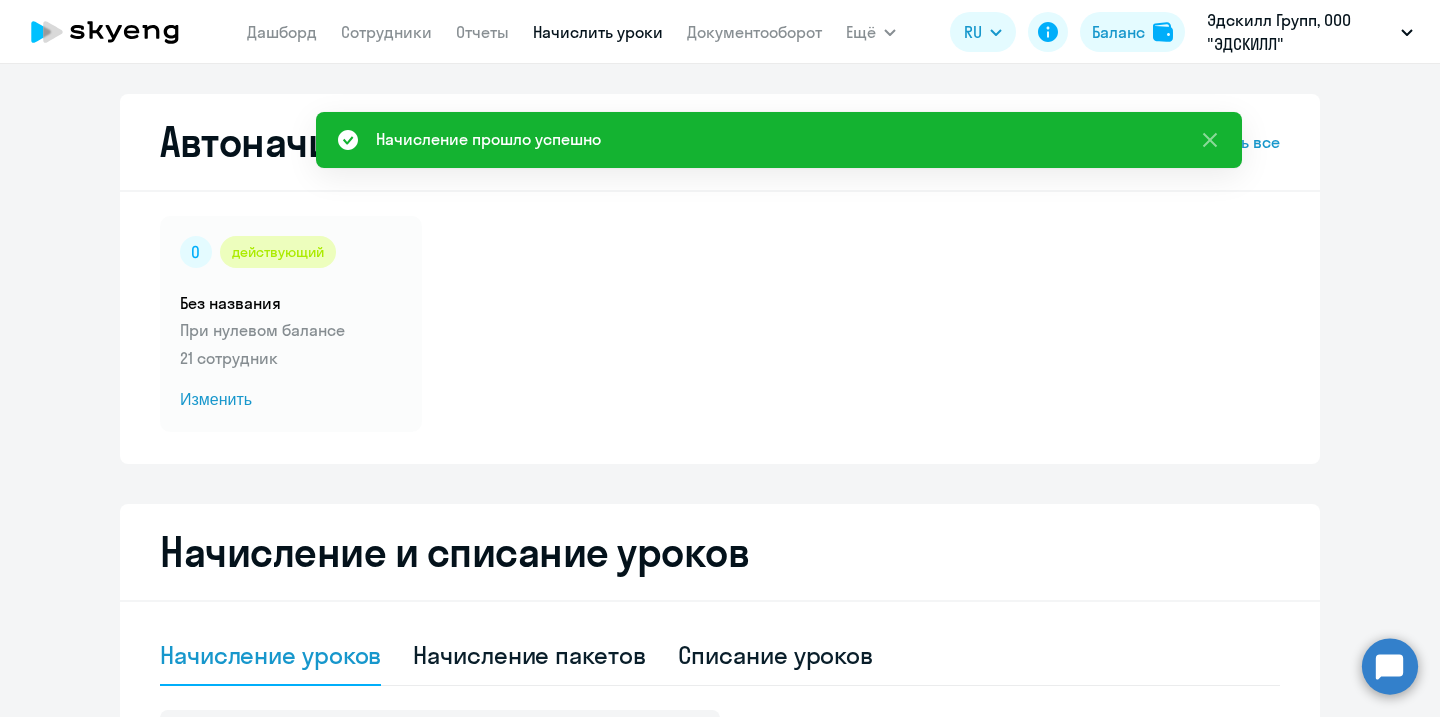 click 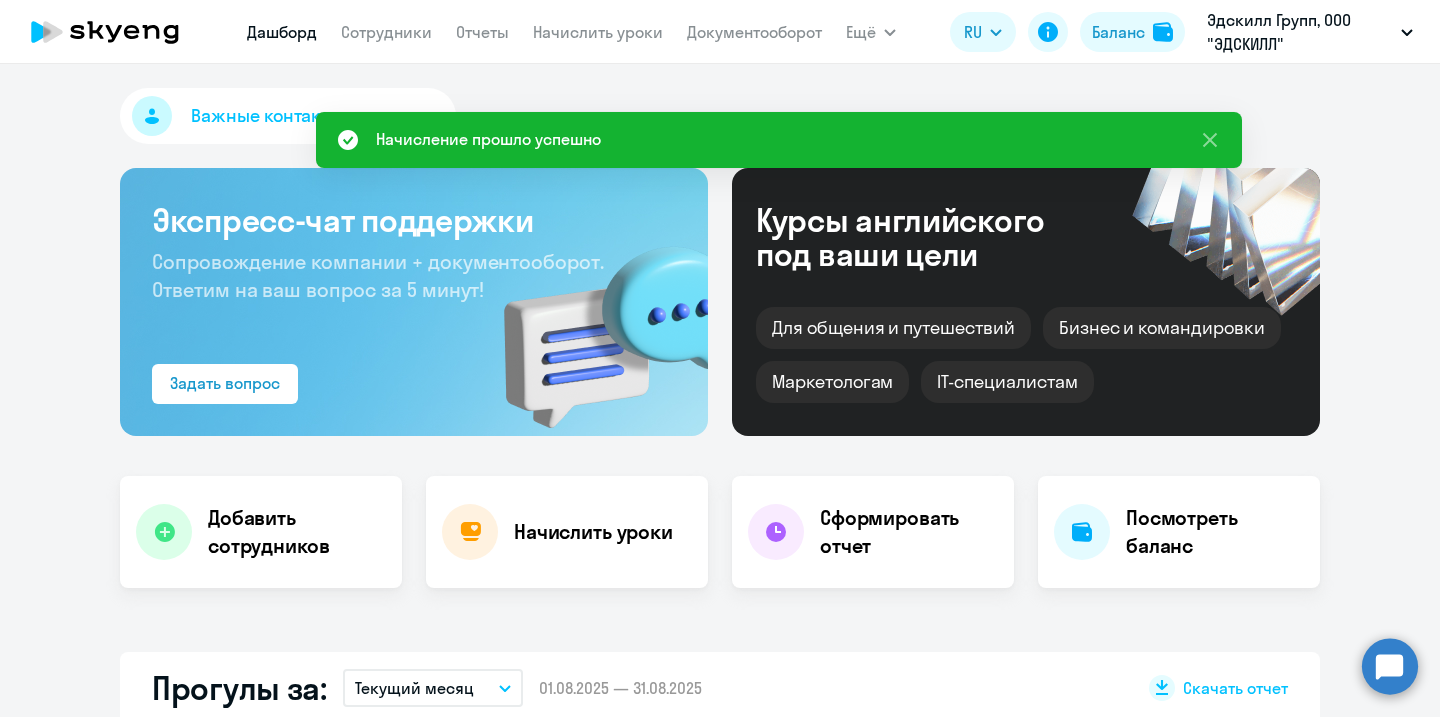select on "30" 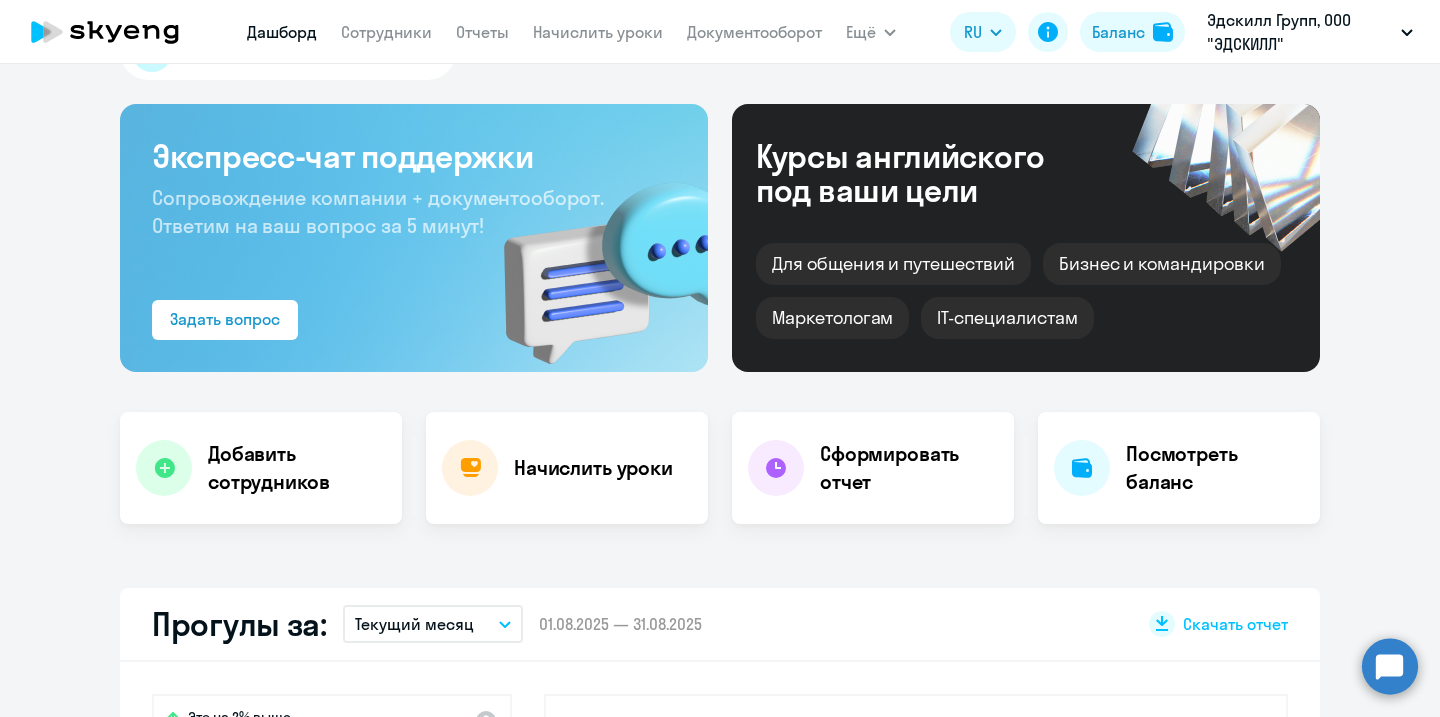 scroll, scrollTop: 0, scrollLeft: 0, axis: both 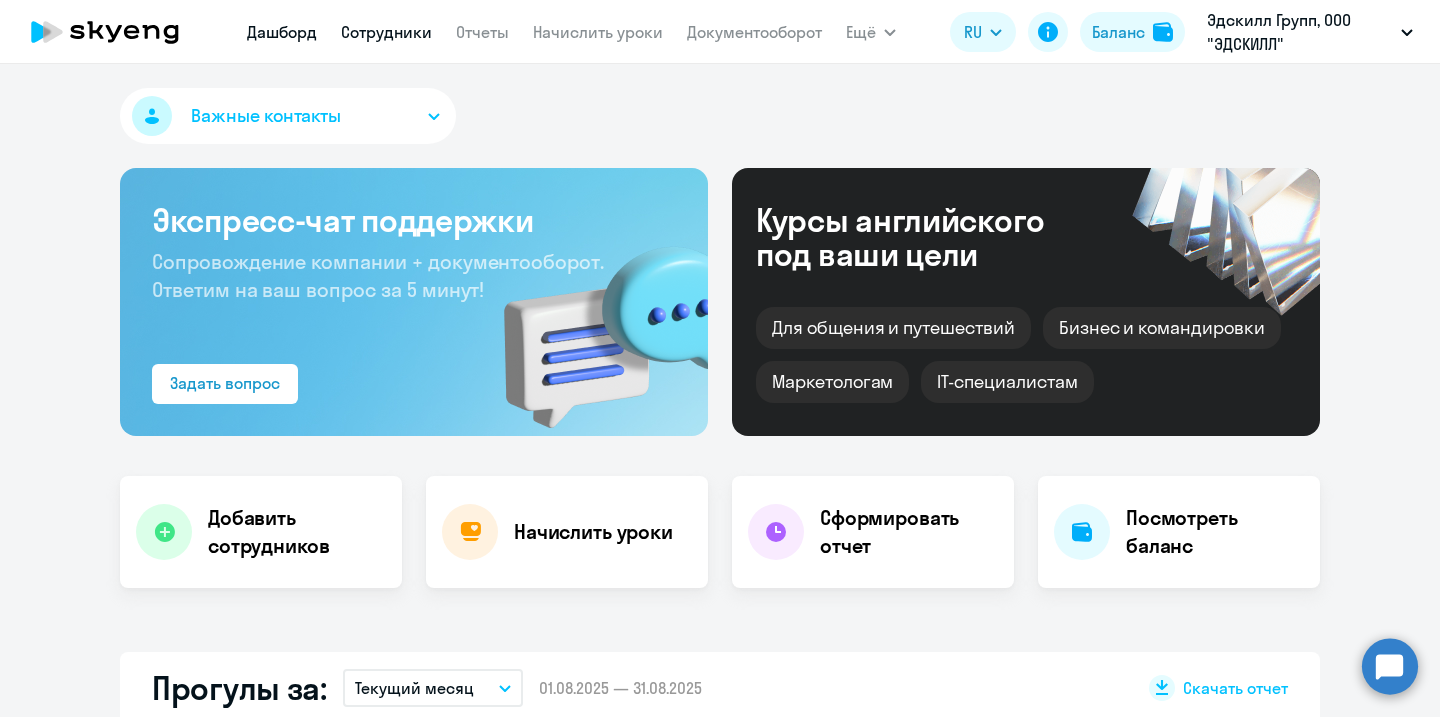 click on "Сотрудники" at bounding box center (386, 32) 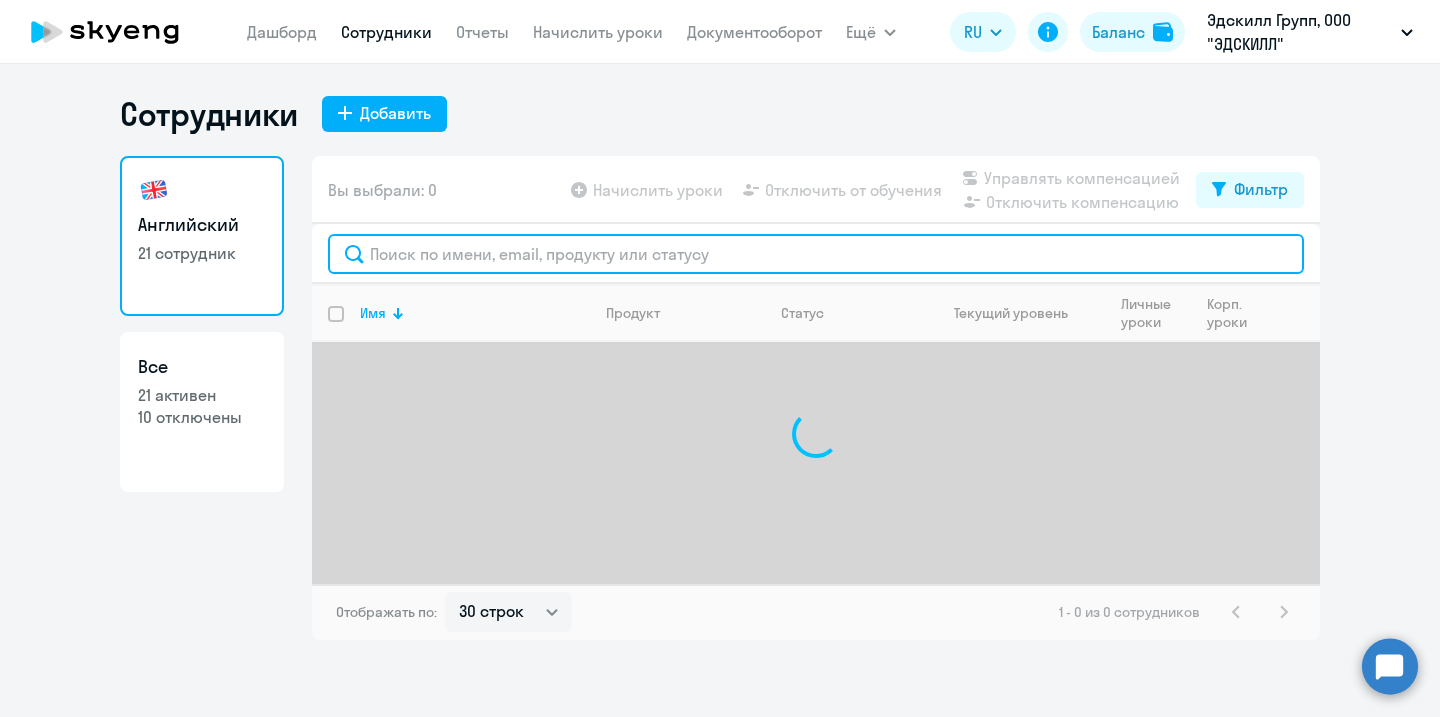 click 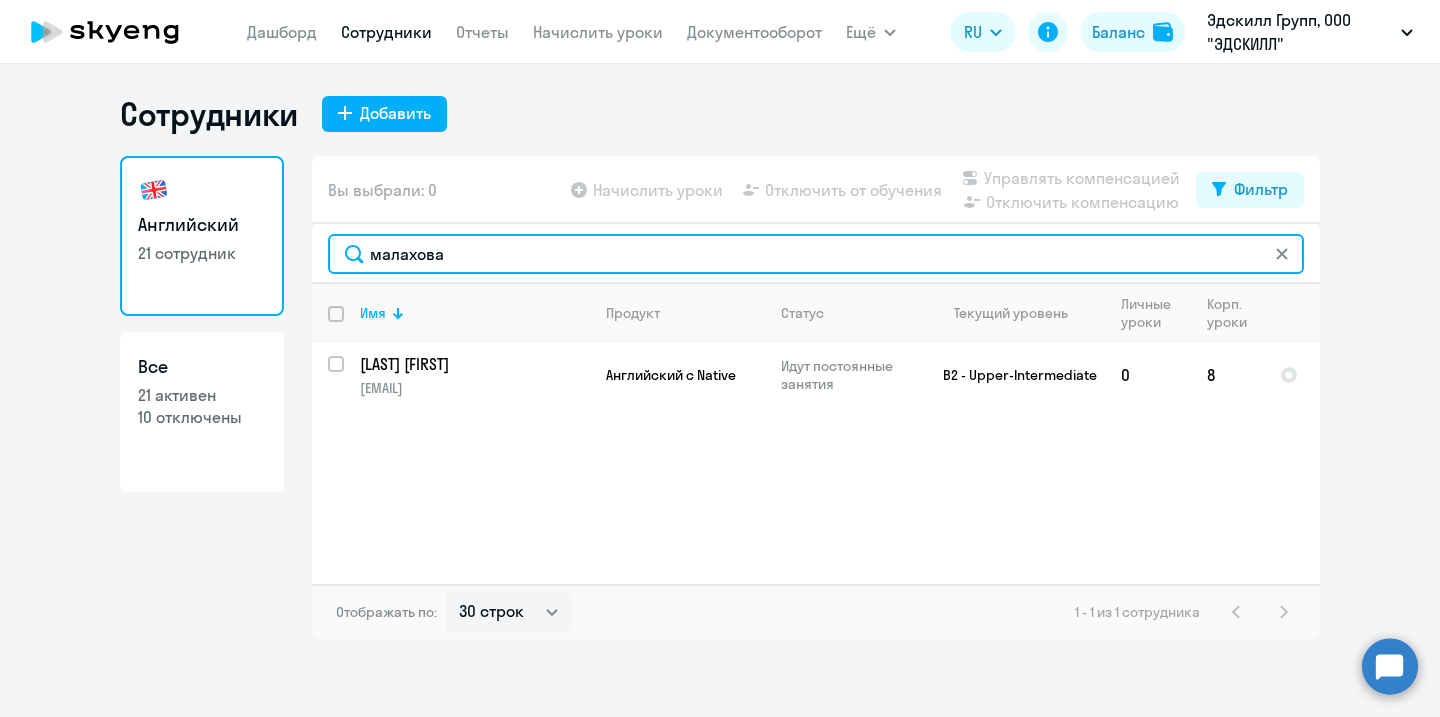 type on "малахова" 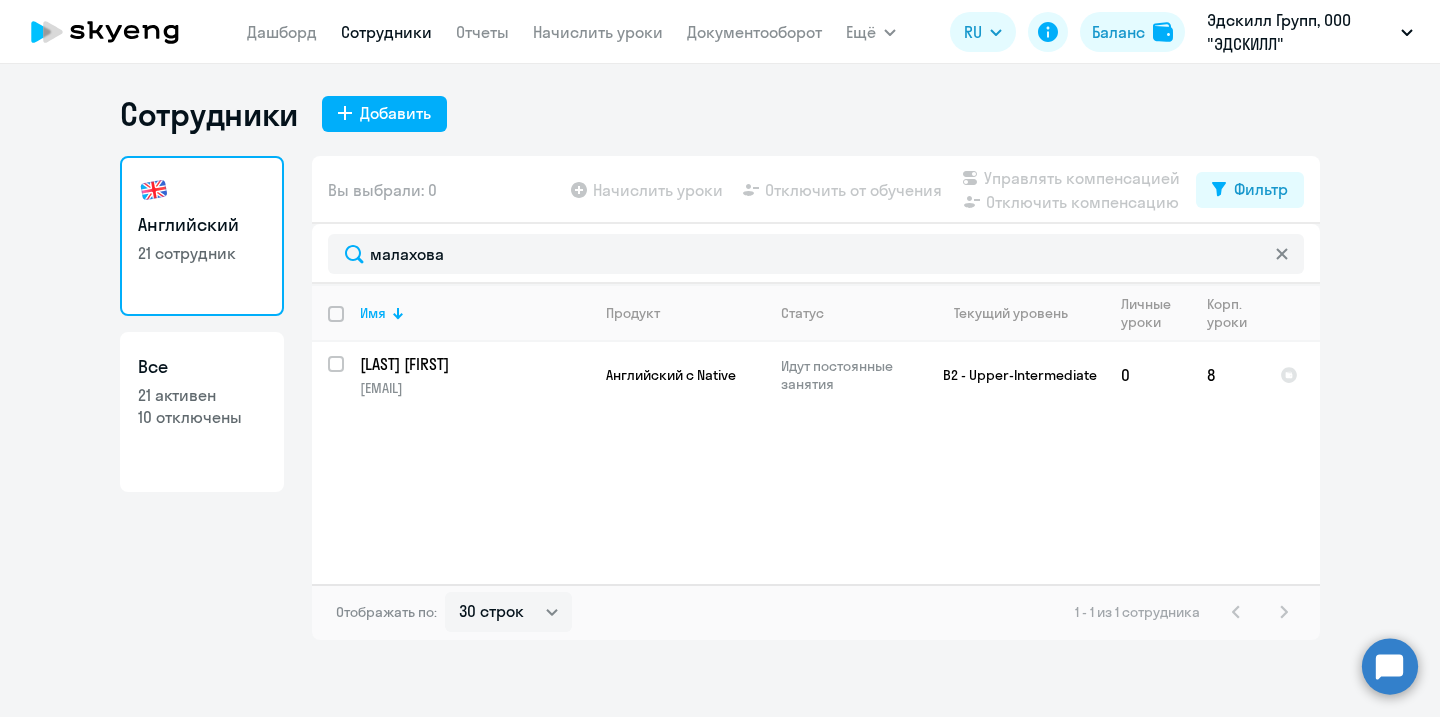 click 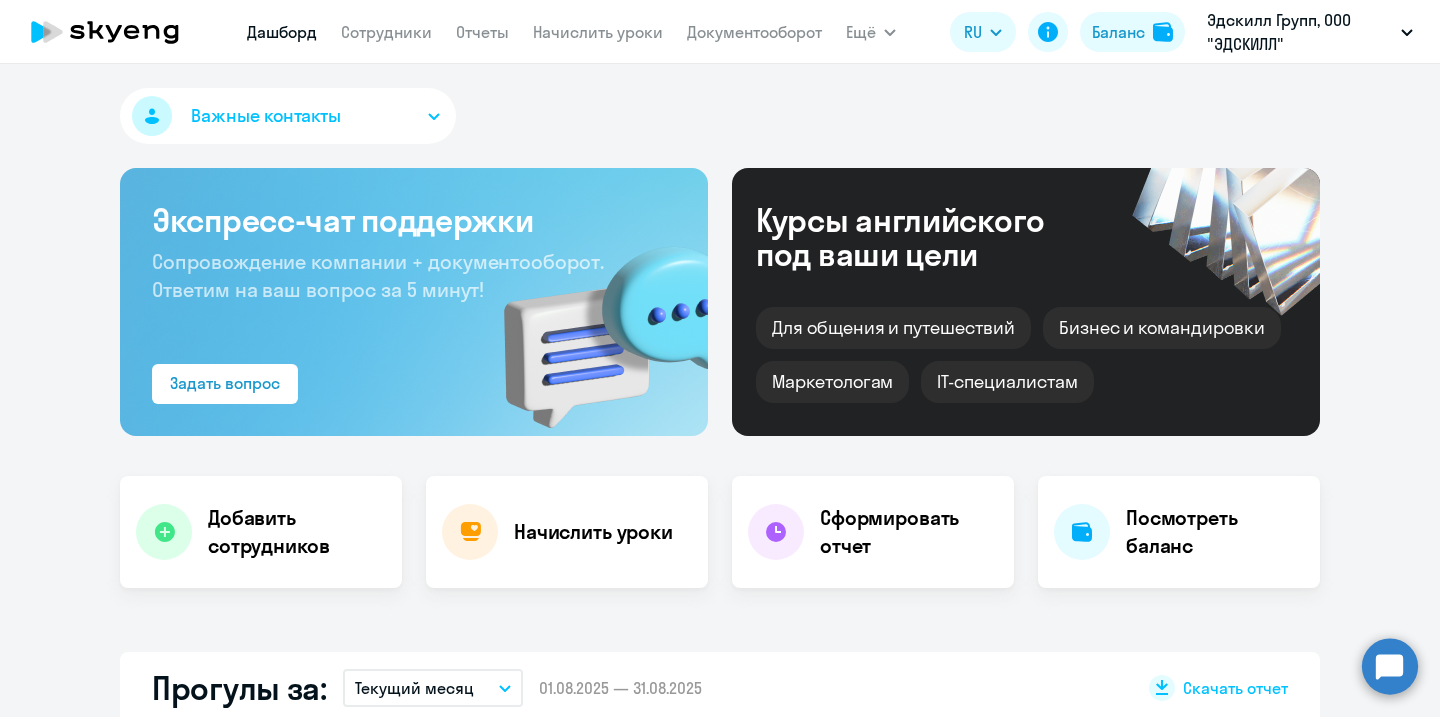 select on "30" 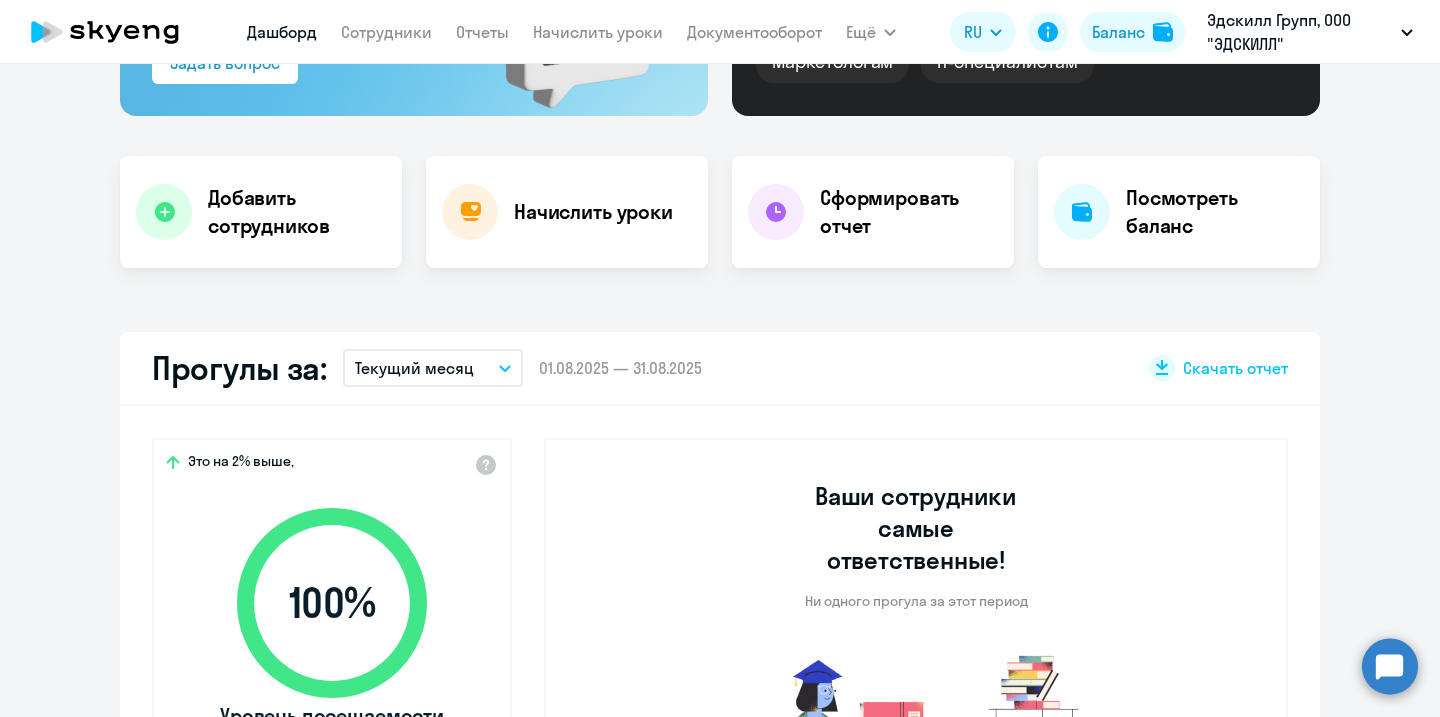 scroll, scrollTop: 30, scrollLeft: 0, axis: vertical 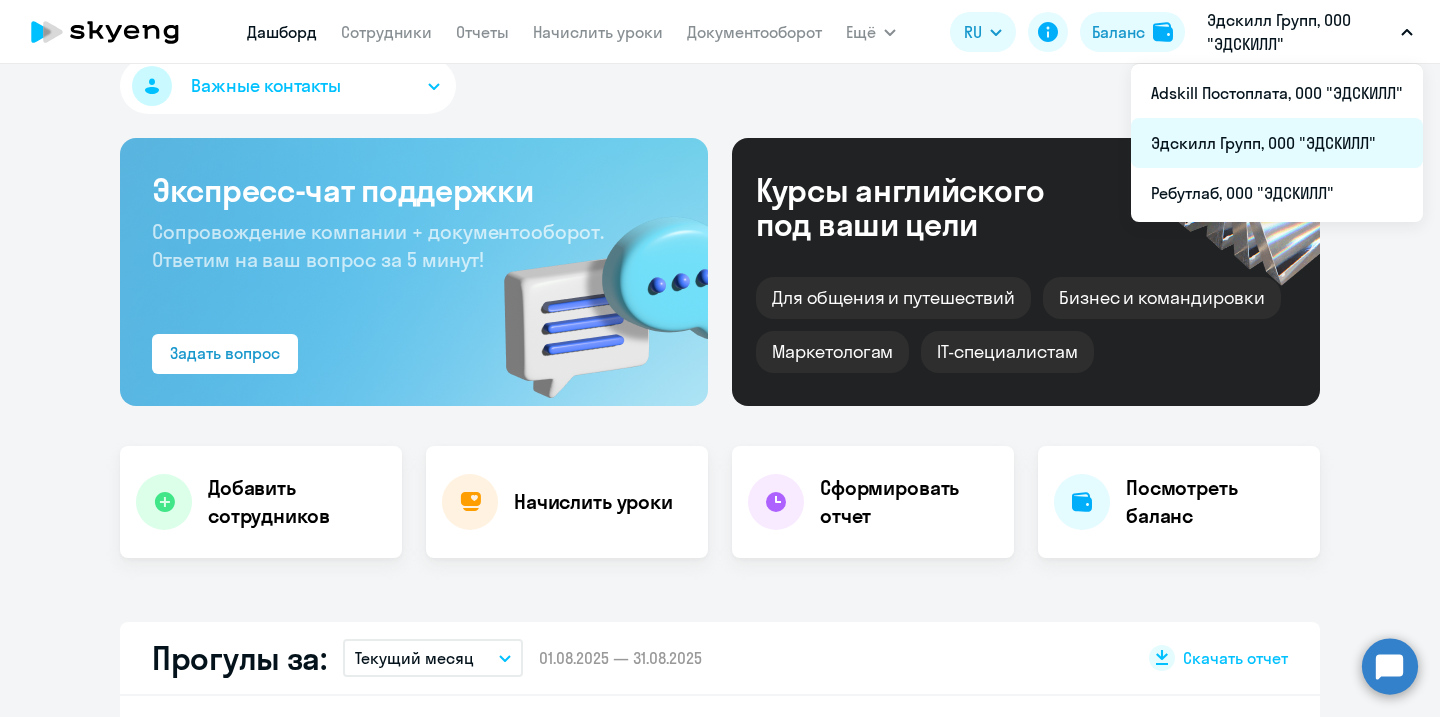 click on "Эдскилл Групп, ООО "ЭДСКИЛЛ"" at bounding box center (1277, 143) 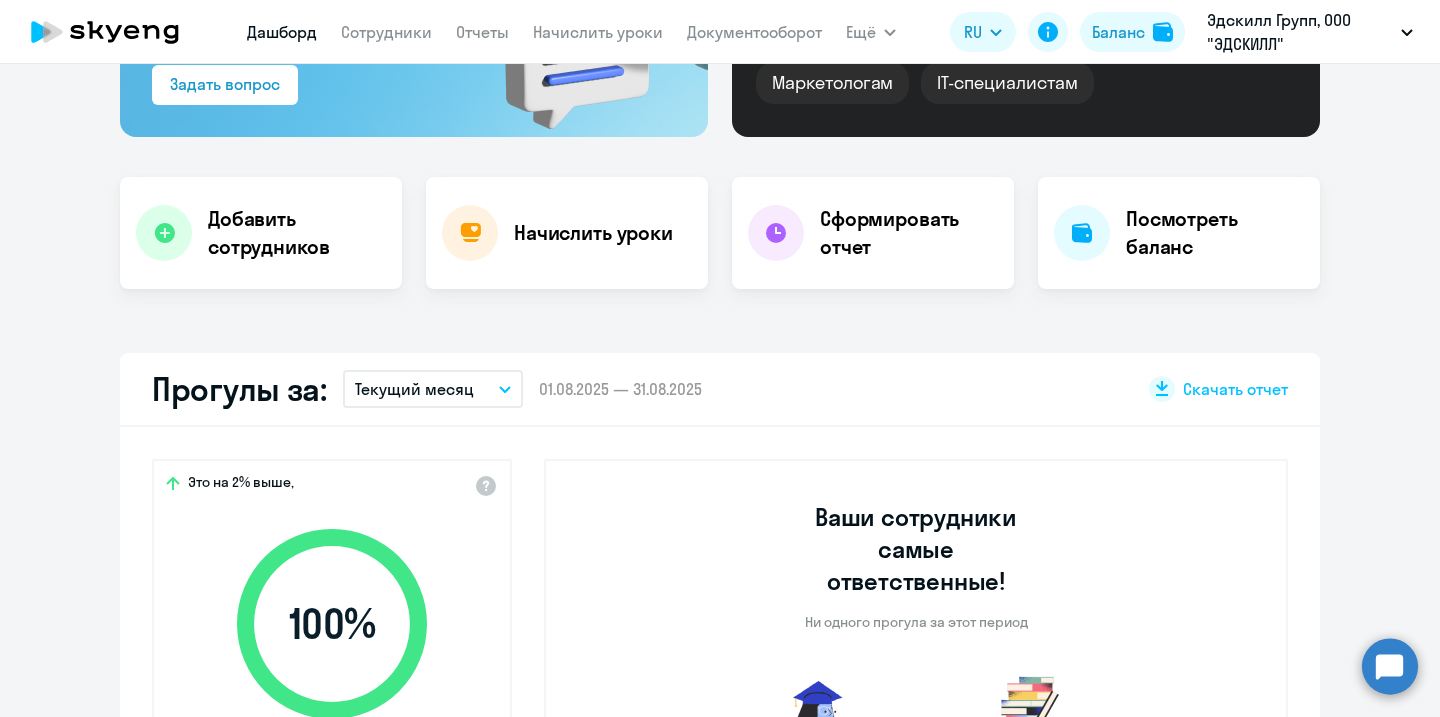 scroll, scrollTop: 156, scrollLeft: 0, axis: vertical 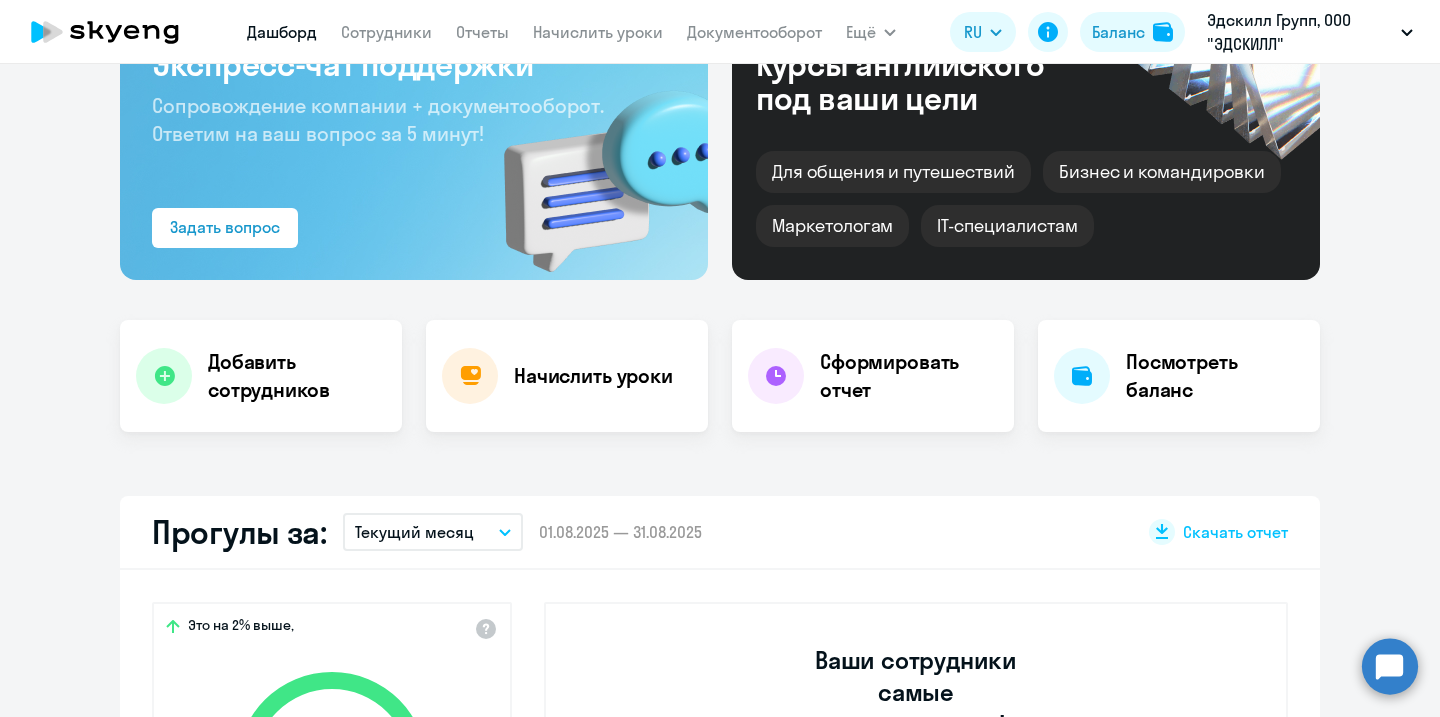select on "30" 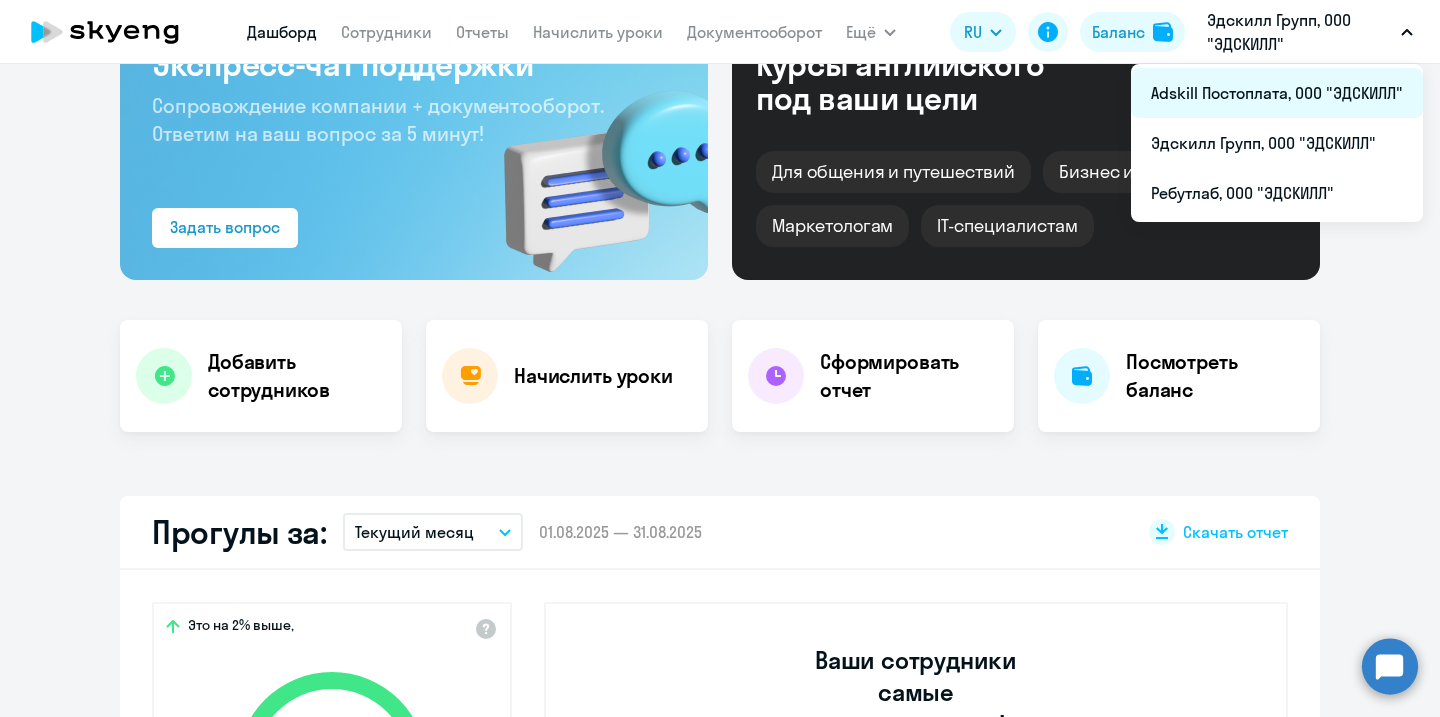 click on "Adskill Постоплата, ООО "ЭДСКИЛЛ"" at bounding box center (1277, 93) 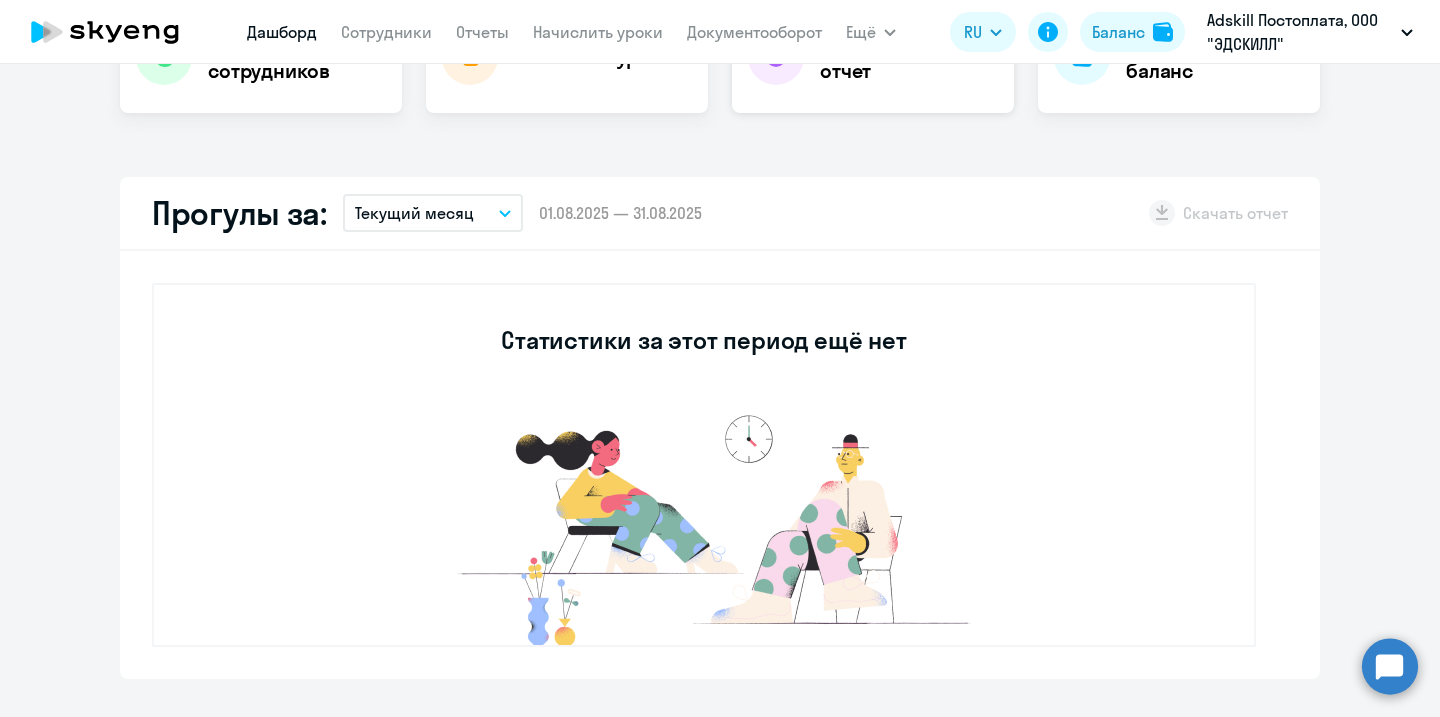 scroll, scrollTop: 47, scrollLeft: 0, axis: vertical 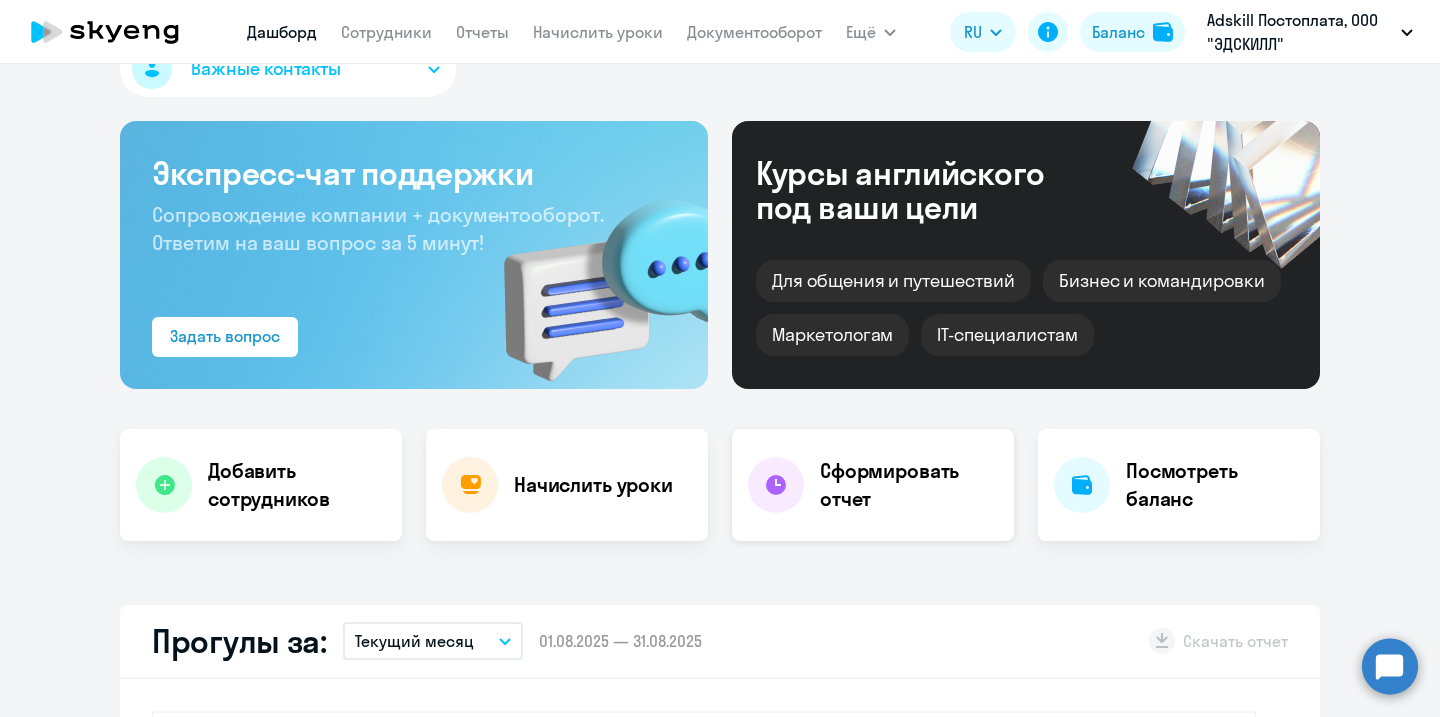 select on "30" 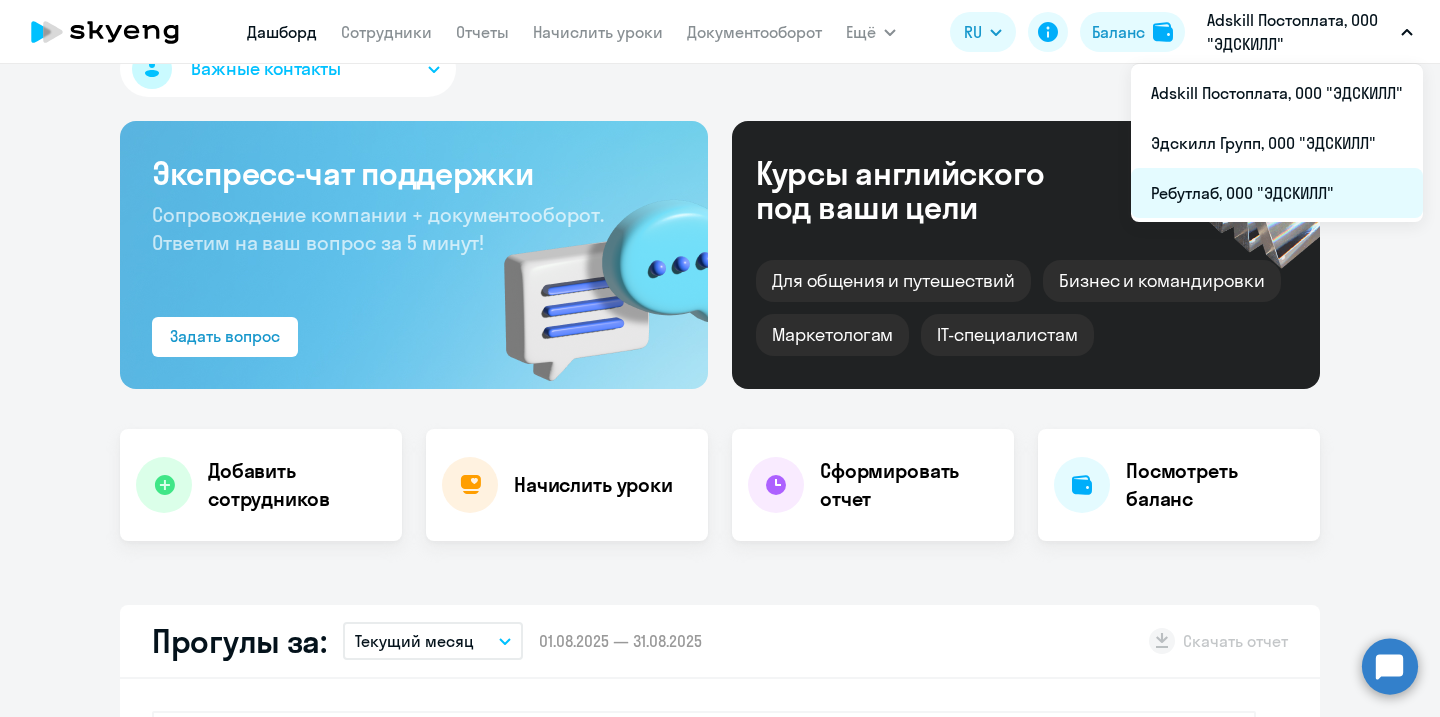 click on "Ребутлаб, ООО "ЭДСКИЛЛ"" at bounding box center (1277, 193) 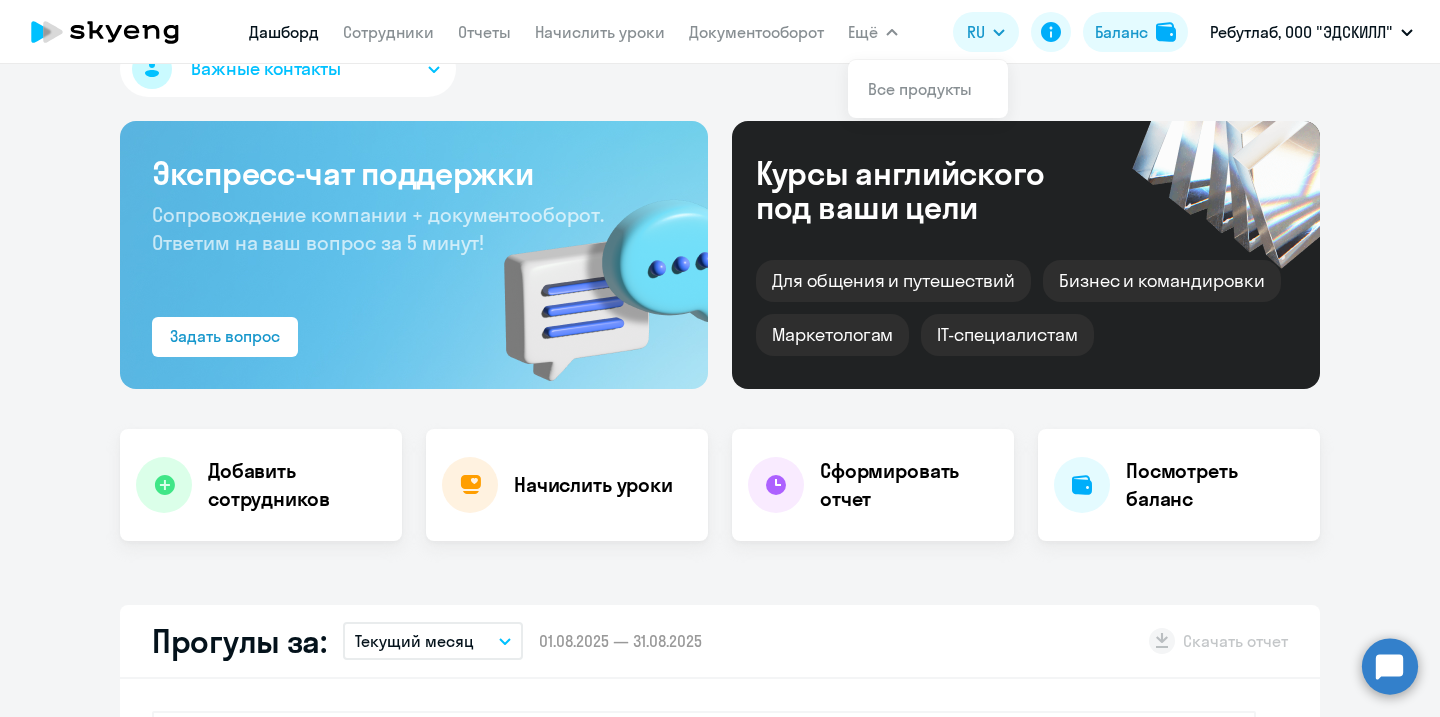 select on "30" 